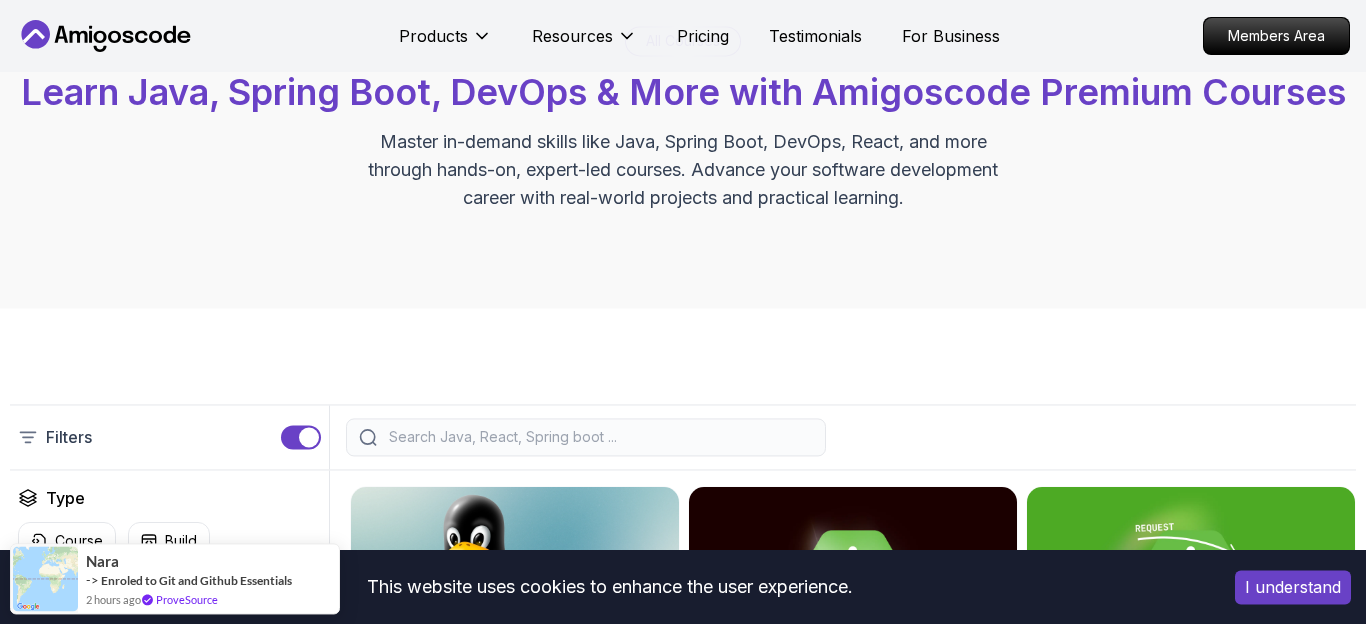 scroll, scrollTop: 0, scrollLeft: 0, axis: both 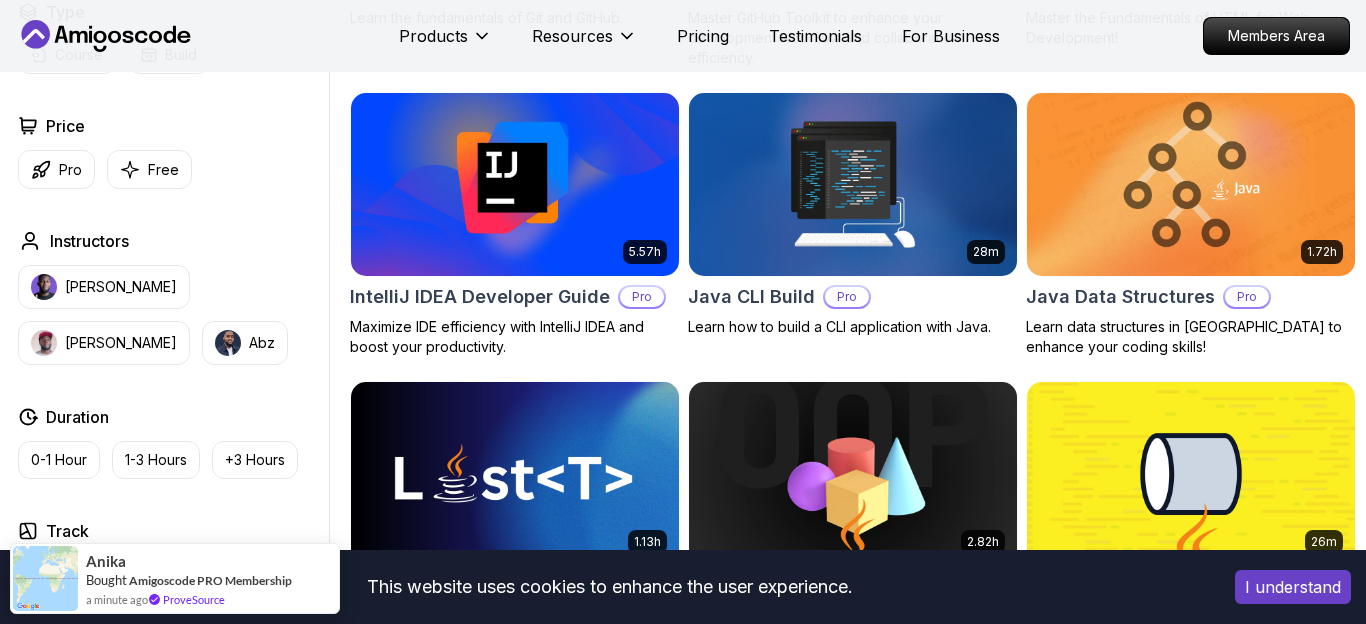 click on "This website uses cookies to enhance the user experience. I understand Products Resources Pricing Testimonials For Business Members Area Products Resources Pricing Testimonials For Business Members Area All Courses Learn Java, Spring Boot, DevOps & More with Amigoscode Premium Courses Master in-demand skills like Java, Spring Boot, DevOps, React, and more through hands-on, expert-led courses. Advance your software development career with real-world projects and practical learning. Filters Filters Type Course Build Price Pro Free Instructors Nelson Djalo Richard Abz Duration 0-1 Hour 1-3 Hours +3 Hours Track Front End Back End Dev Ops Full Stack Level Junior Mid-level Senior 6.00h Linux Fundamentals Pro Learn the fundamentals of Linux and how to use the command line 5.18h Advanced Spring Boot Pro Dive deep into Spring Boot with our advanced course, designed to take your skills from intermediate to expert level. 3.30h Building APIs with Spring Boot Pro 1.67h NEW Spring Boot for Beginners 6.65h NEW Pro 2.41h Pro" at bounding box center (683, 920) 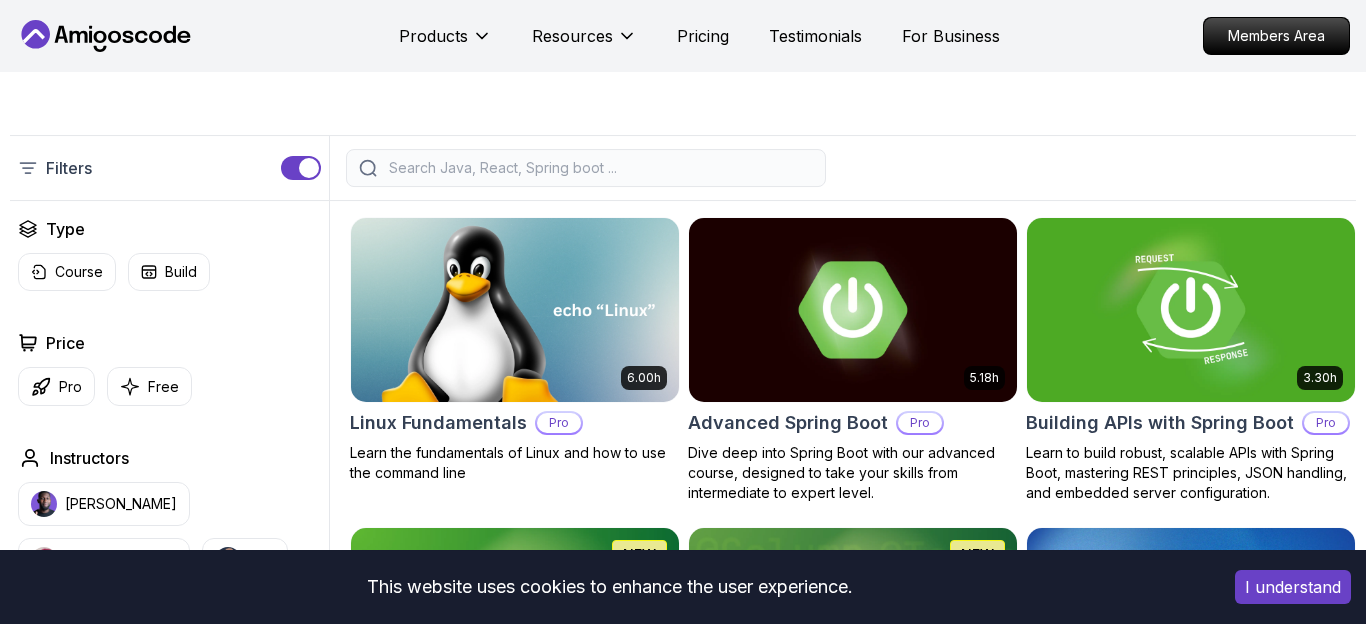 scroll, scrollTop: 456, scrollLeft: 0, axis: vertical 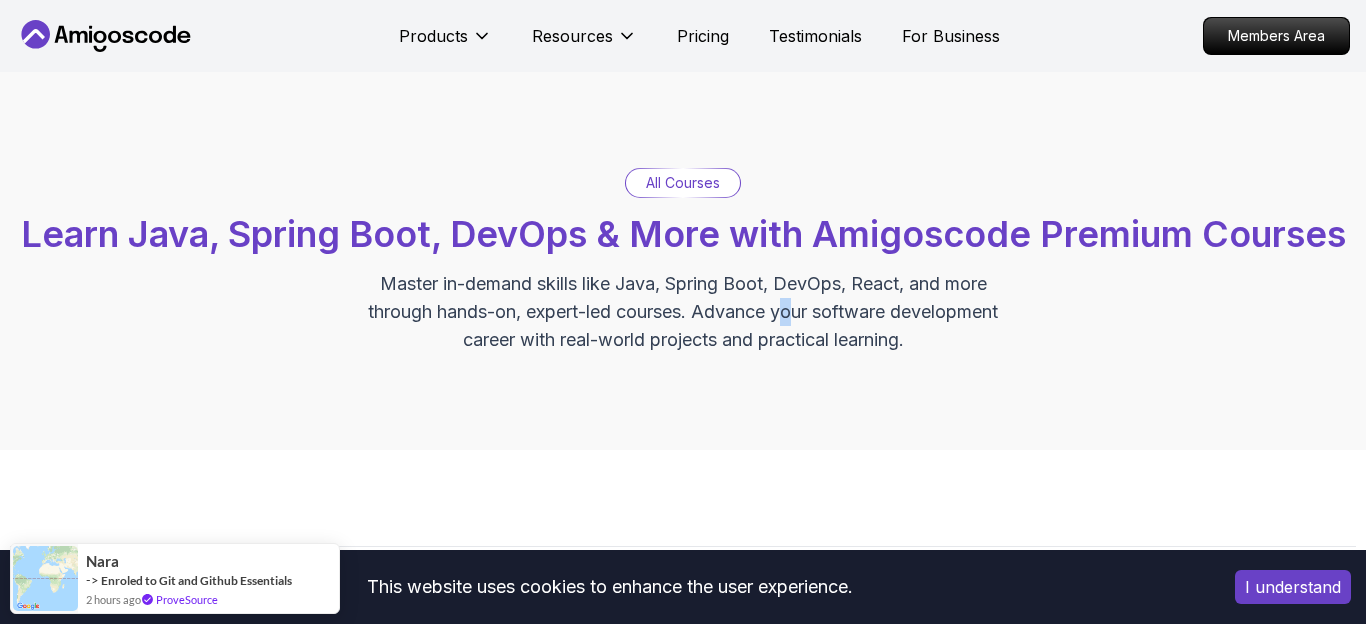 click on "Master in-demand skills like Java, Spring Boot, DevOps, React, and more through hands-on, expert-led courses. Advance your software development career with real-world projects and practical learning." at bounding box center [683, 312] 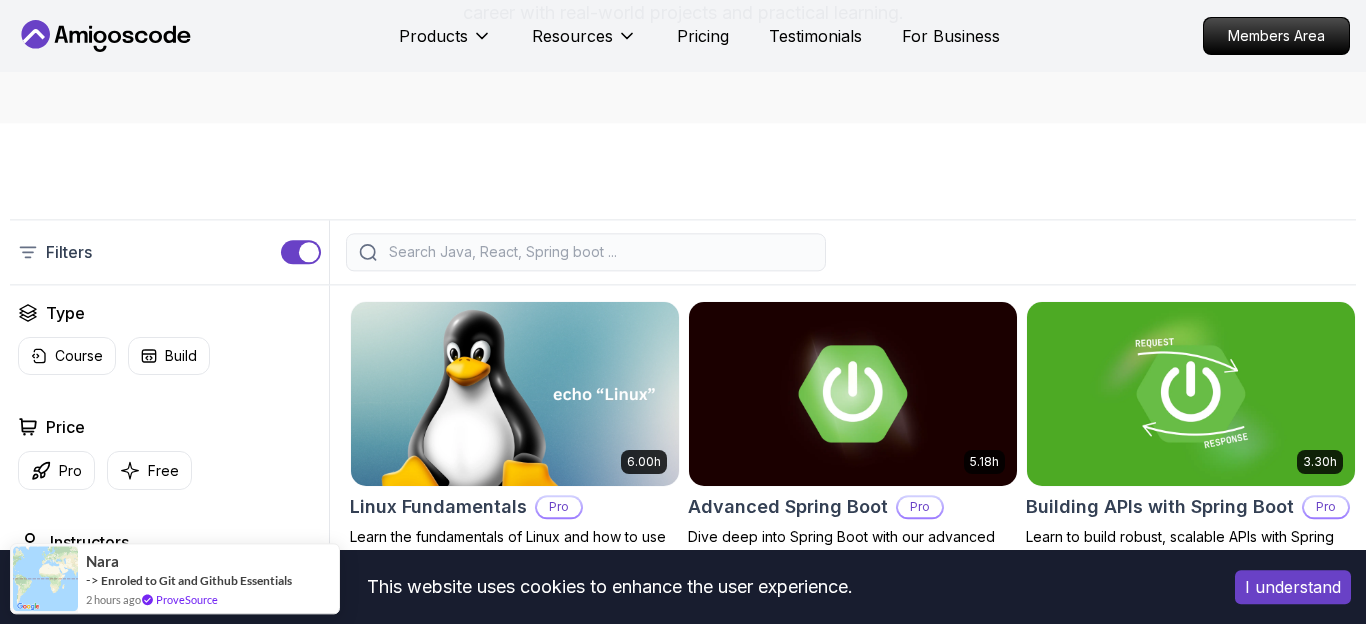 scroll, scrollTop: 342, scrollLeft: 0, axis: vertical 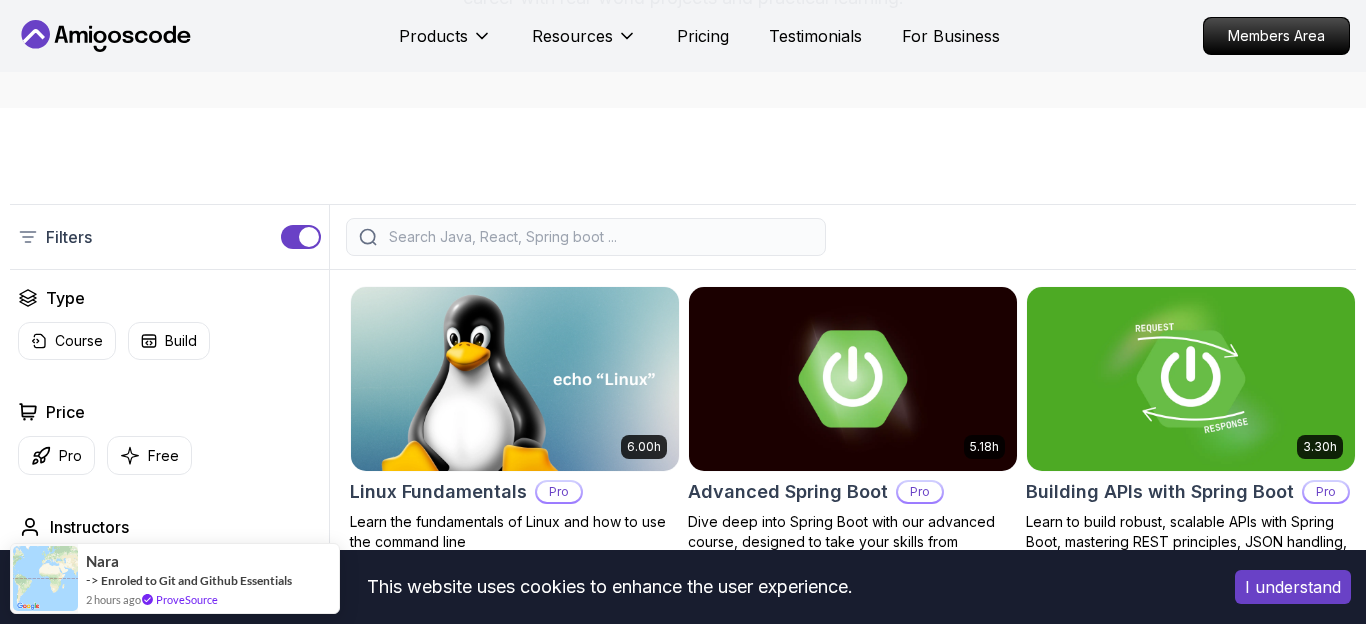 click on "I understand" at bounding box center (1293, 587) 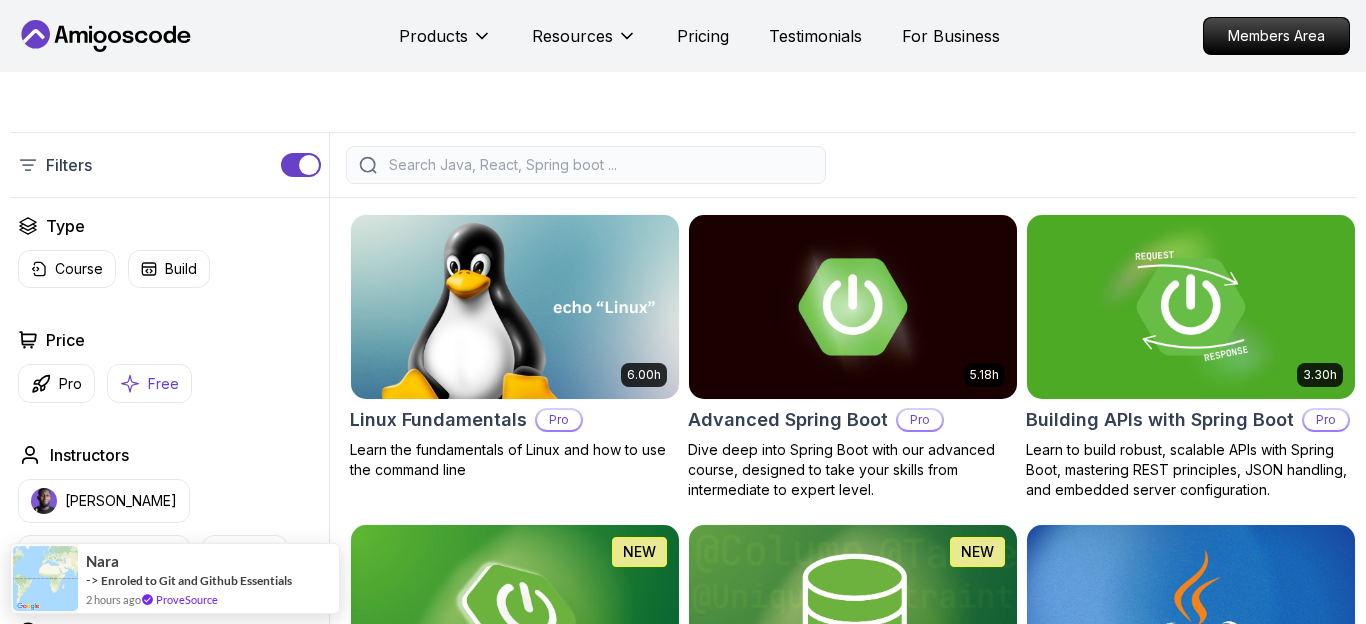 scroll, scrollTop: 456, scrollLeft: 0, axis: vertical 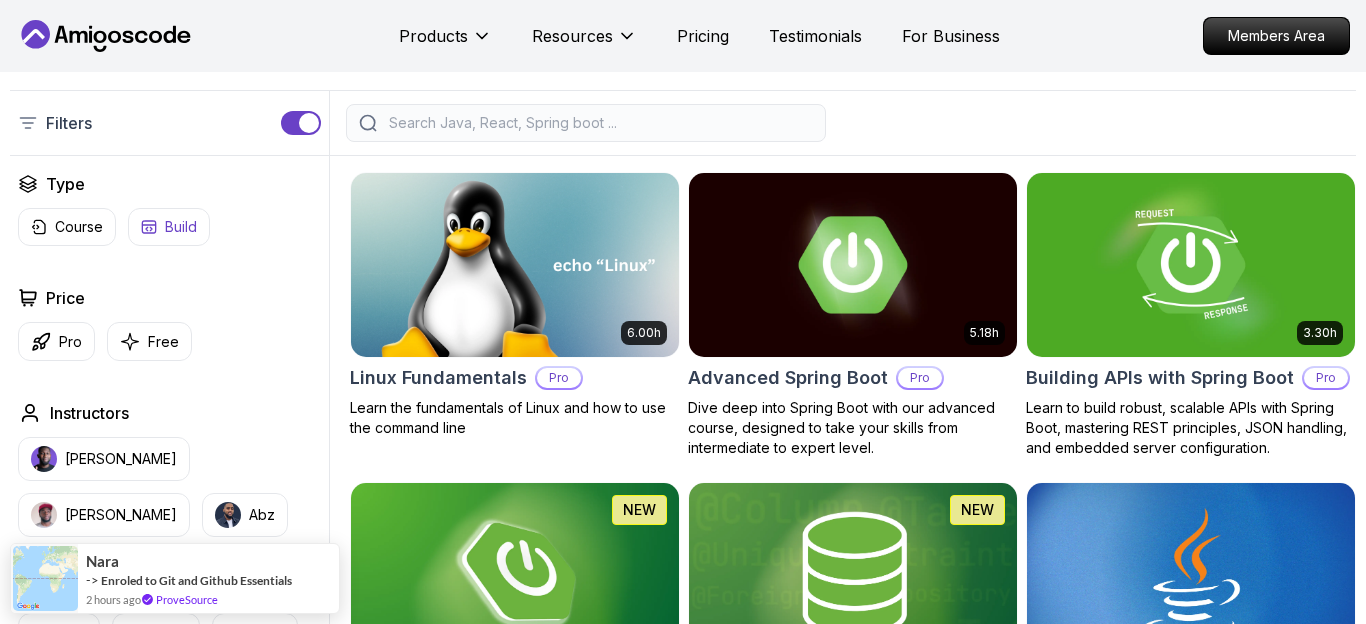 click on "Build" at bounding box center (181, 227) 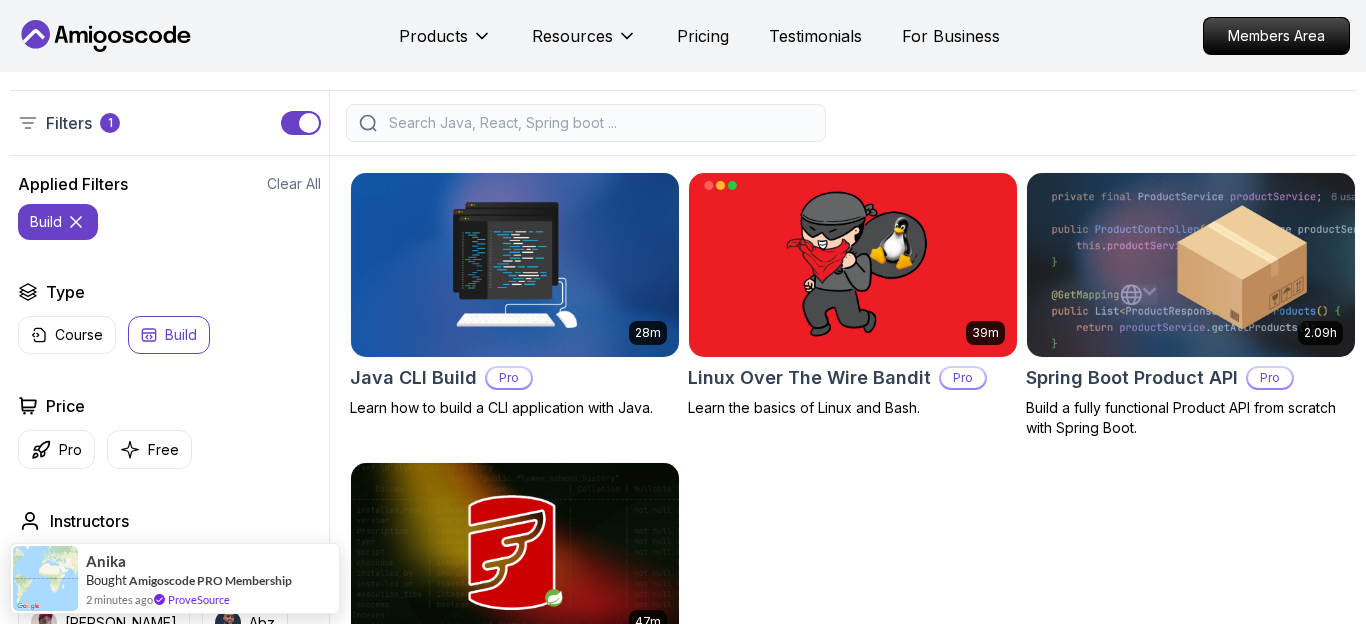 click on "Build" at bounding box center [181, 335] 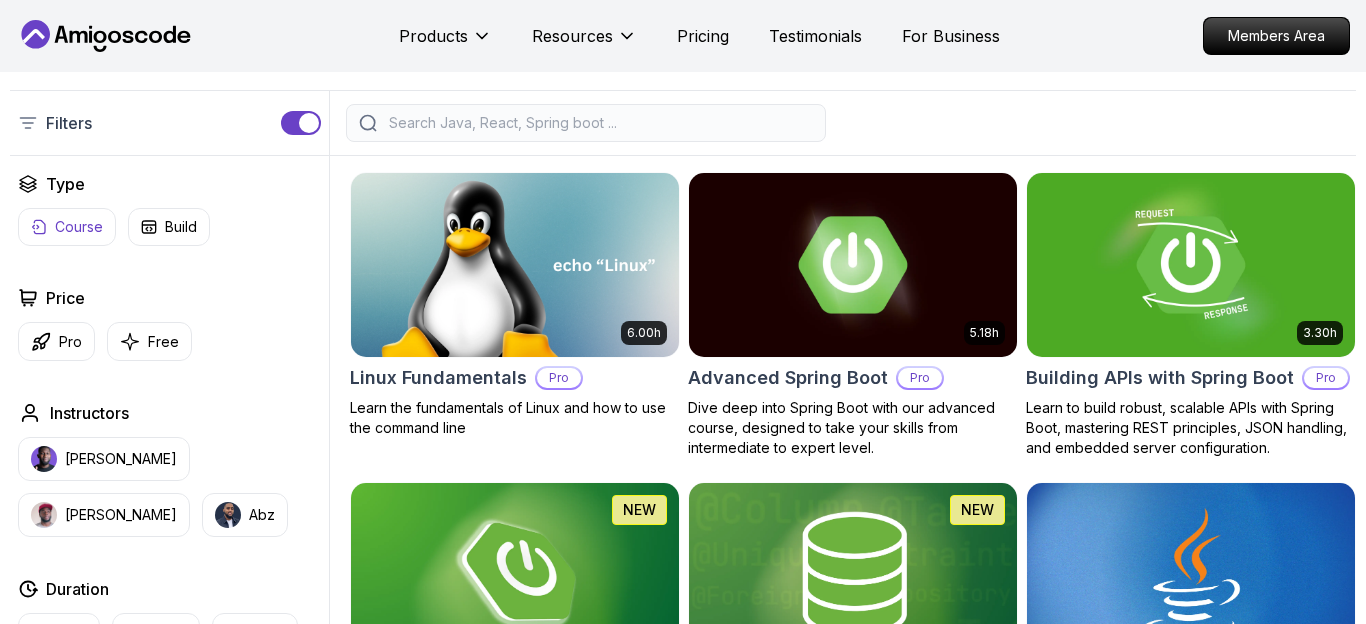 click on "Course" at bounding box center [79, 227] 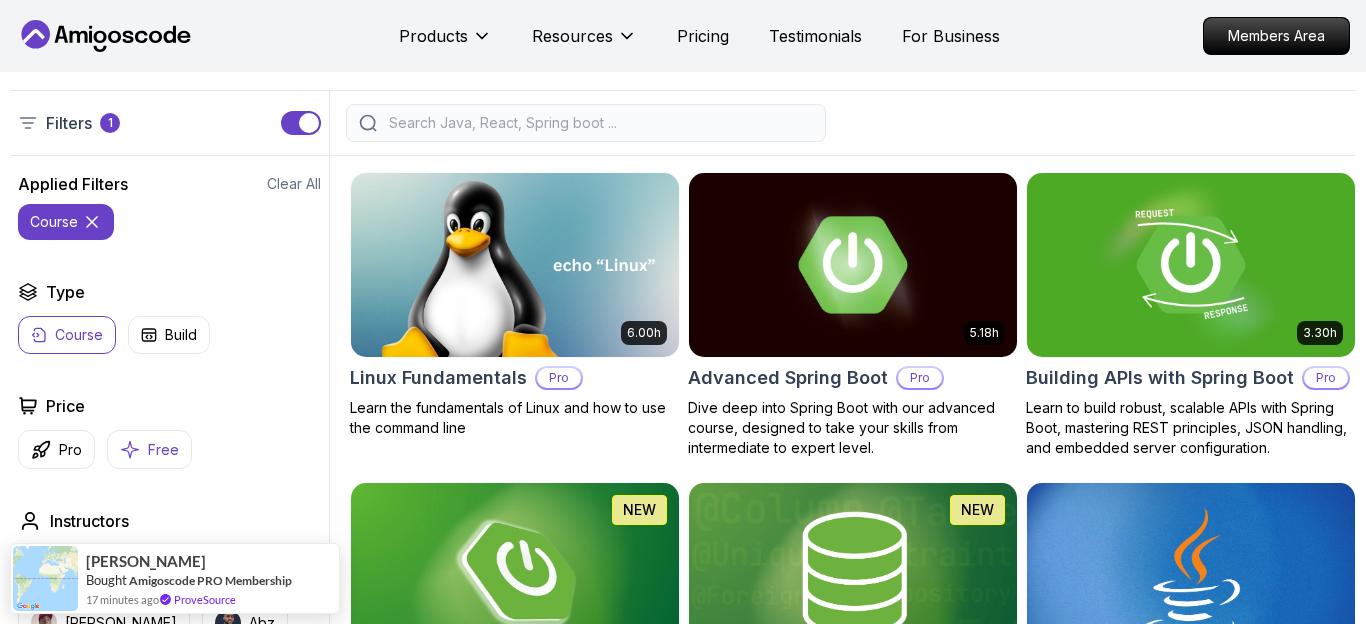 click on "Free" at bounding box center [163, 450] 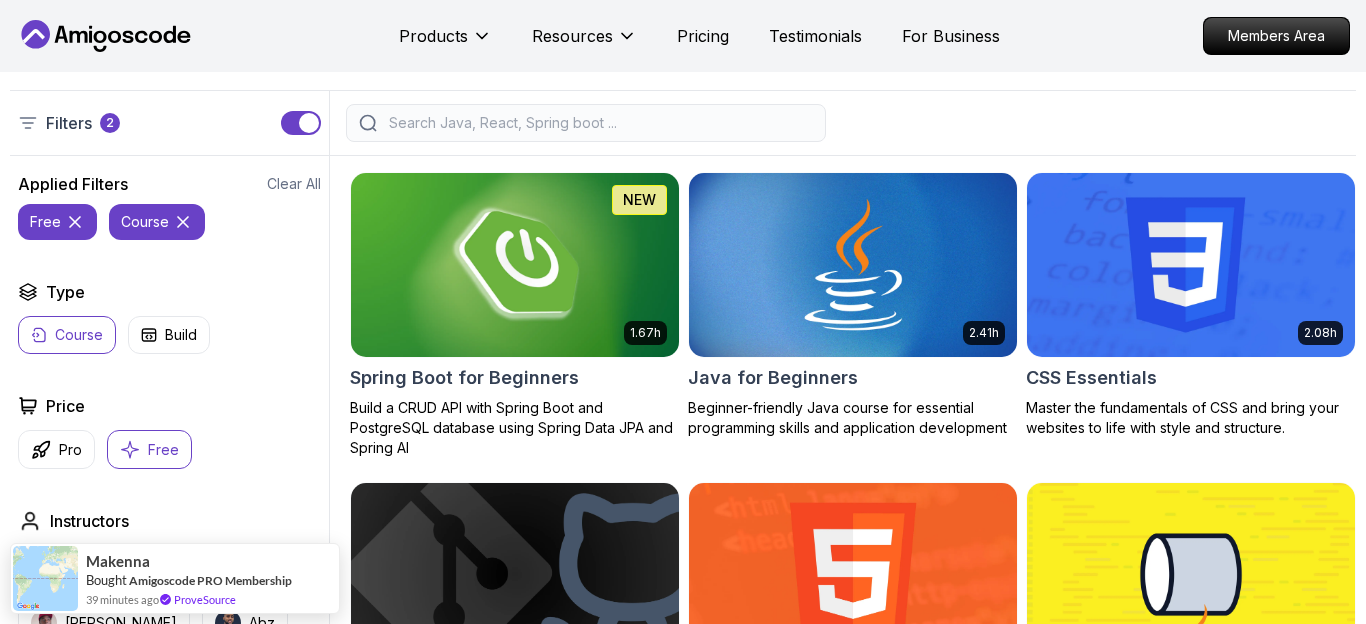 click at bounding box center (515, 264) 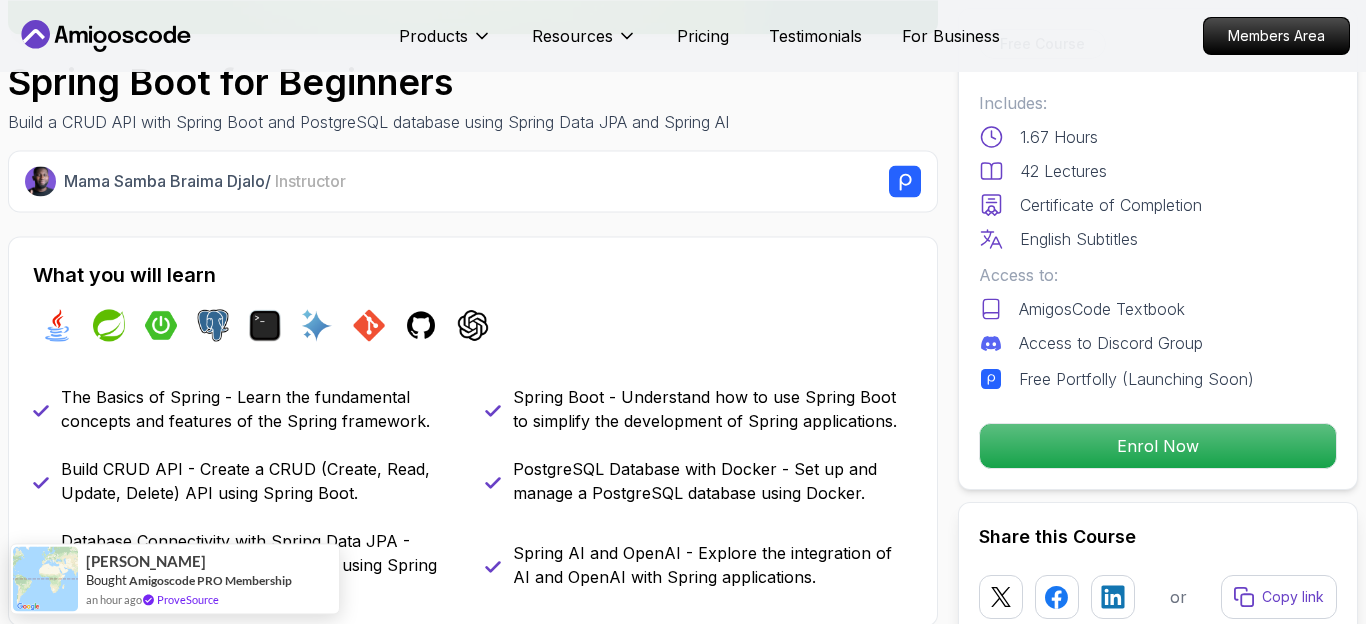scroll, scrollTop: 684, scrollLeft: 0, axis: vertical 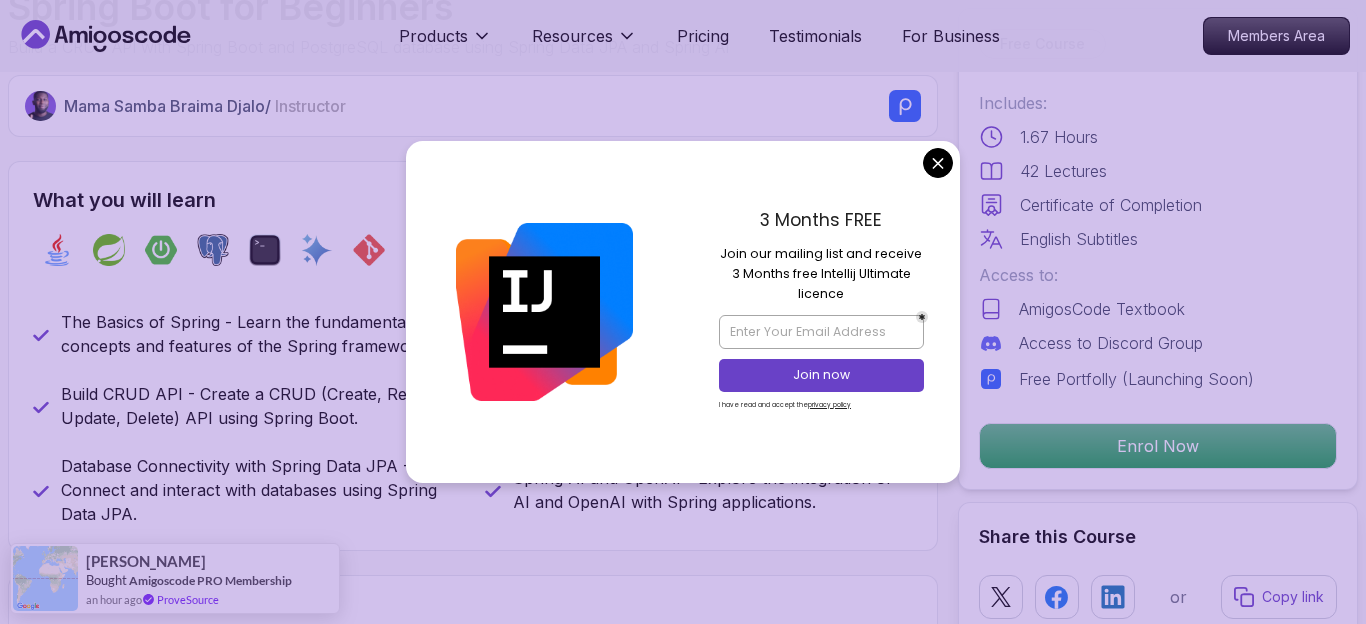 click on "Products Resources Pricing Testimonials For Business Members Area Products Resources Pricing Testimonials For Business Members Area Spring Boot for Beginners Build a CRUD API with Spring Boot and PostgreSQL database using Spring Data JPA and Spring AI Mama Samba Braima Djalo  /   Instructor Free Course Includes: 1.67 Hours 42 Lectures Certificate of Completion English Subtitles Access to: AmigosCode Textbook Access to Discord Group Free Portfolly (Launching Soon) Enrol Now Share this Course or Copy link Got a Team of 5 or More? With one subscription, give your entire team access to all courses and features. Check our Business Plan Mama Samba Braima Djalo  /   Instructor What you will learn java spring spring-boot postgres terminal ai git github chatgpt The Basics of Spring - Learn the fundamental concepts and features of the Spring framework. Spring Boot - Understand how to use Spring Boot to simplify the development of Spring applications. Build Powerful Applications with Spring Boot" at bounding box center [683, 4399] 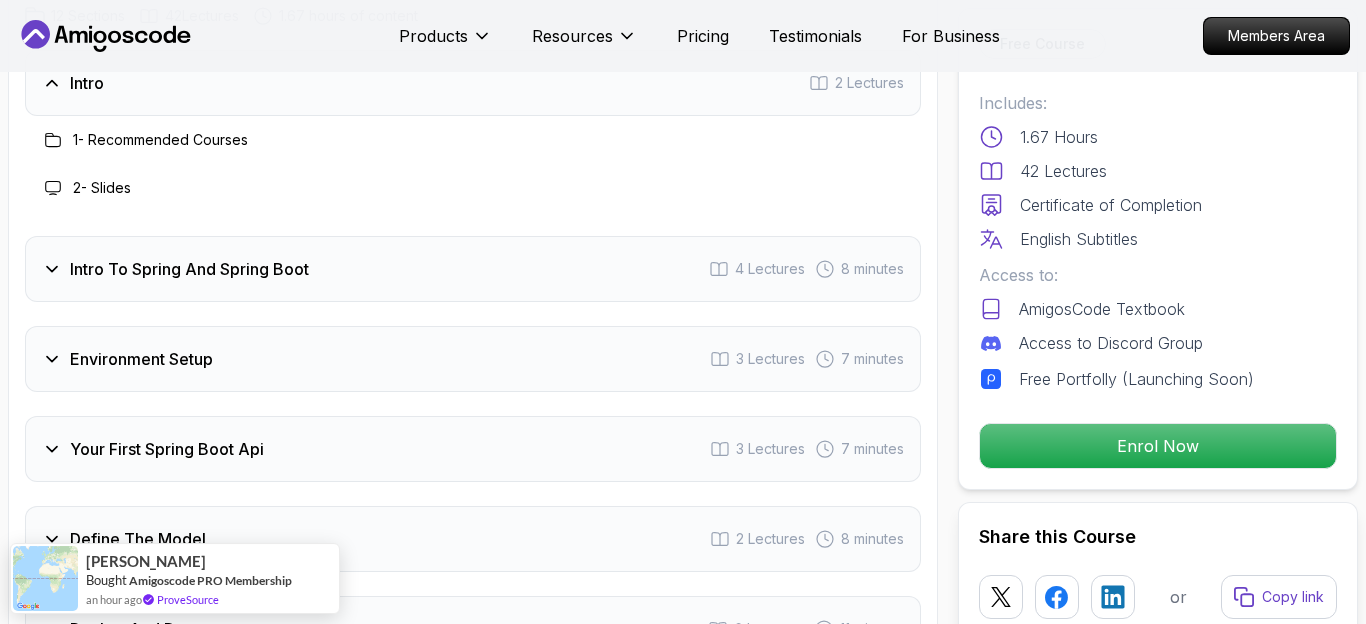 scroll, scrollTop: 2736, scrollLeft: 0, axis: vertical 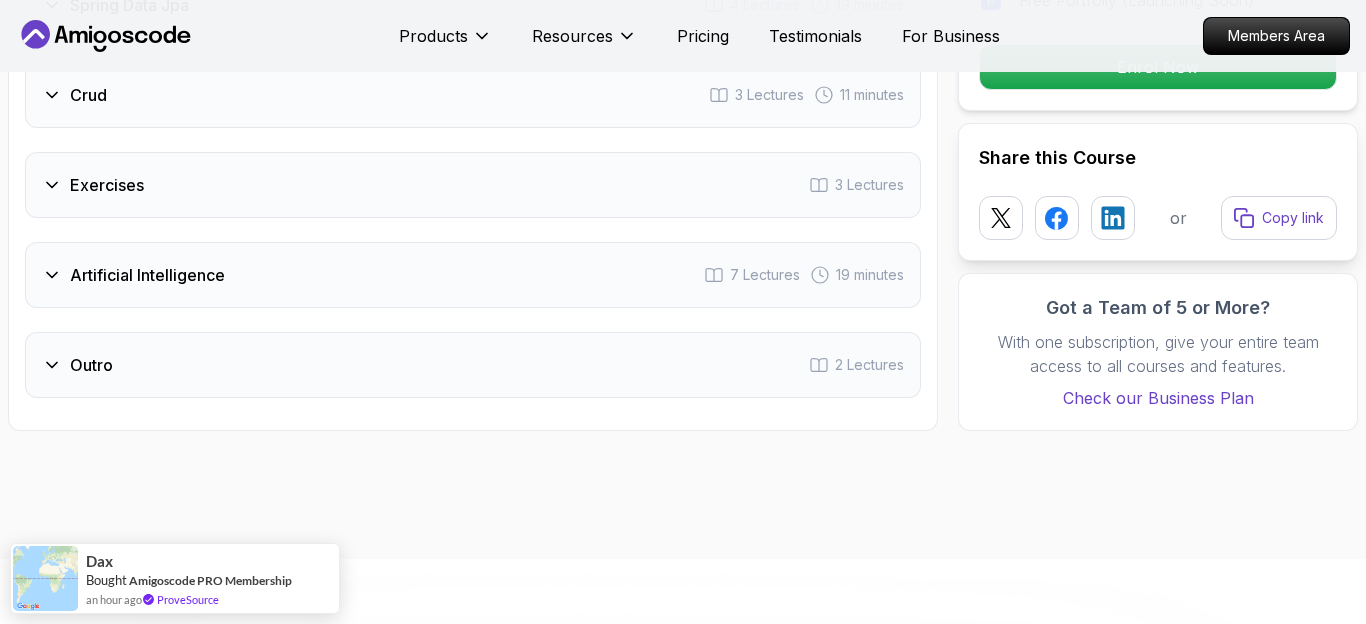 click on "Outro" at bounding box center (77, 365) 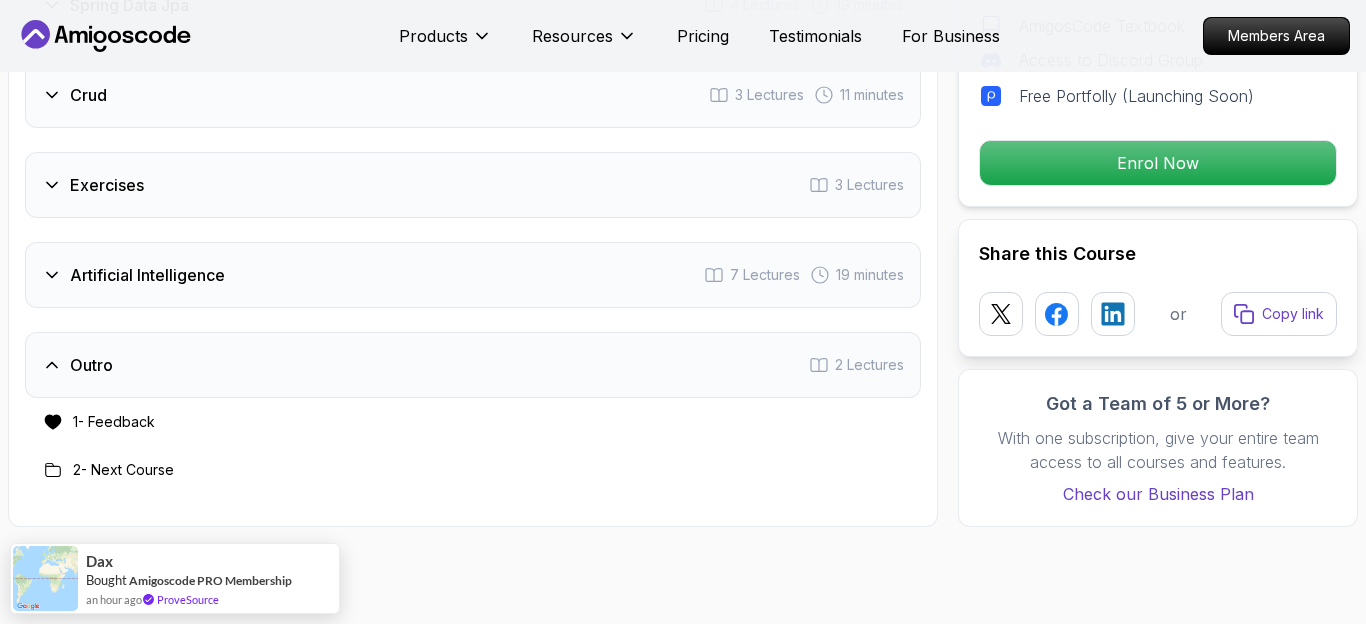 scroll, scrollTop: 3324, scrollLeft: 0, axis: vertical 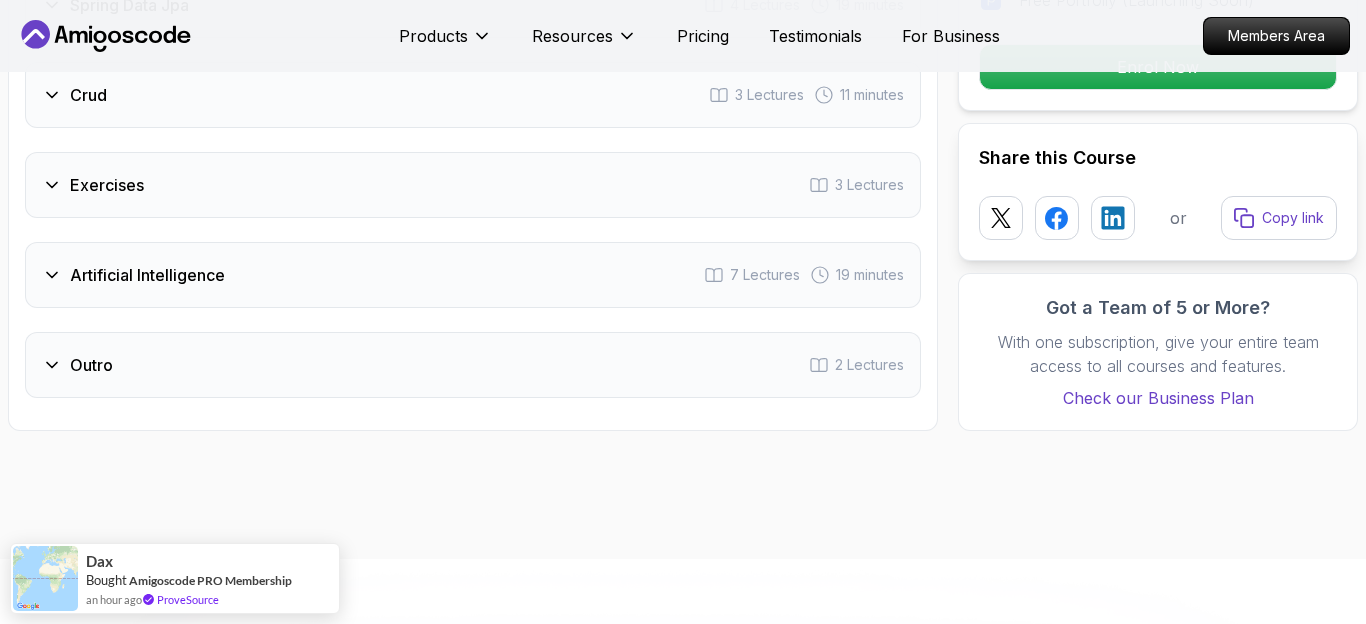 click on "Artificial Intelligence" at bounding box center (147, 275) 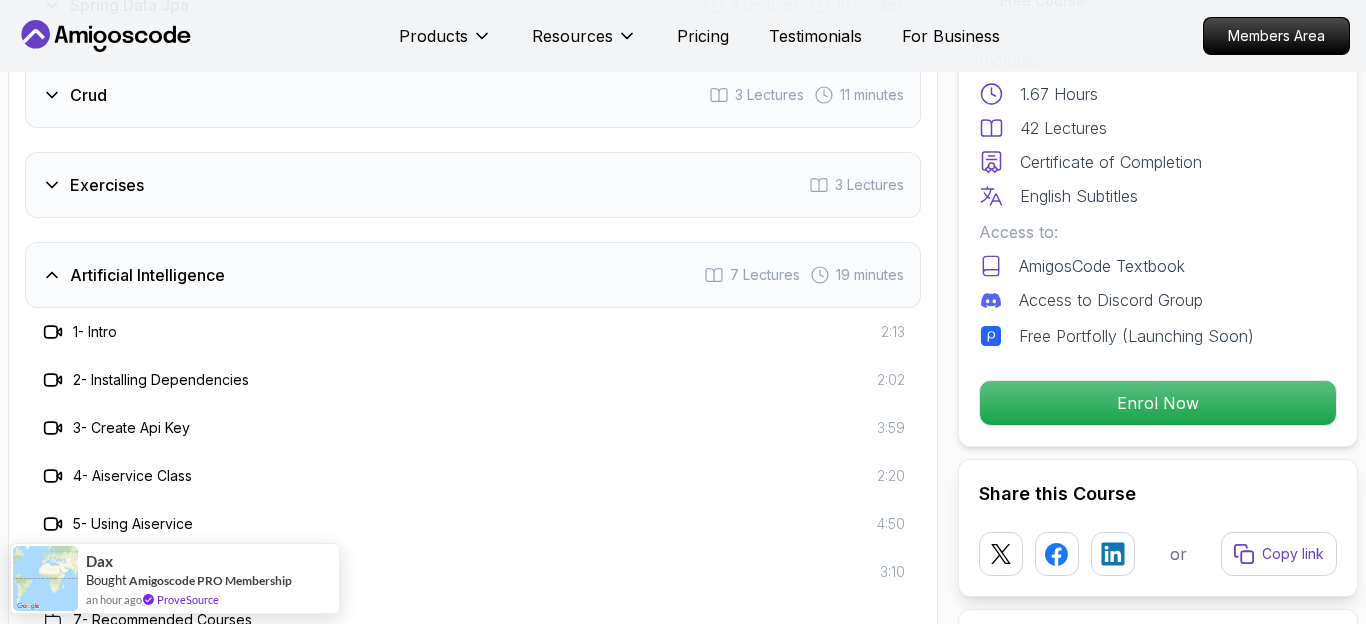 click on "Artificial Intelligence" at bounding box center (147, 275) 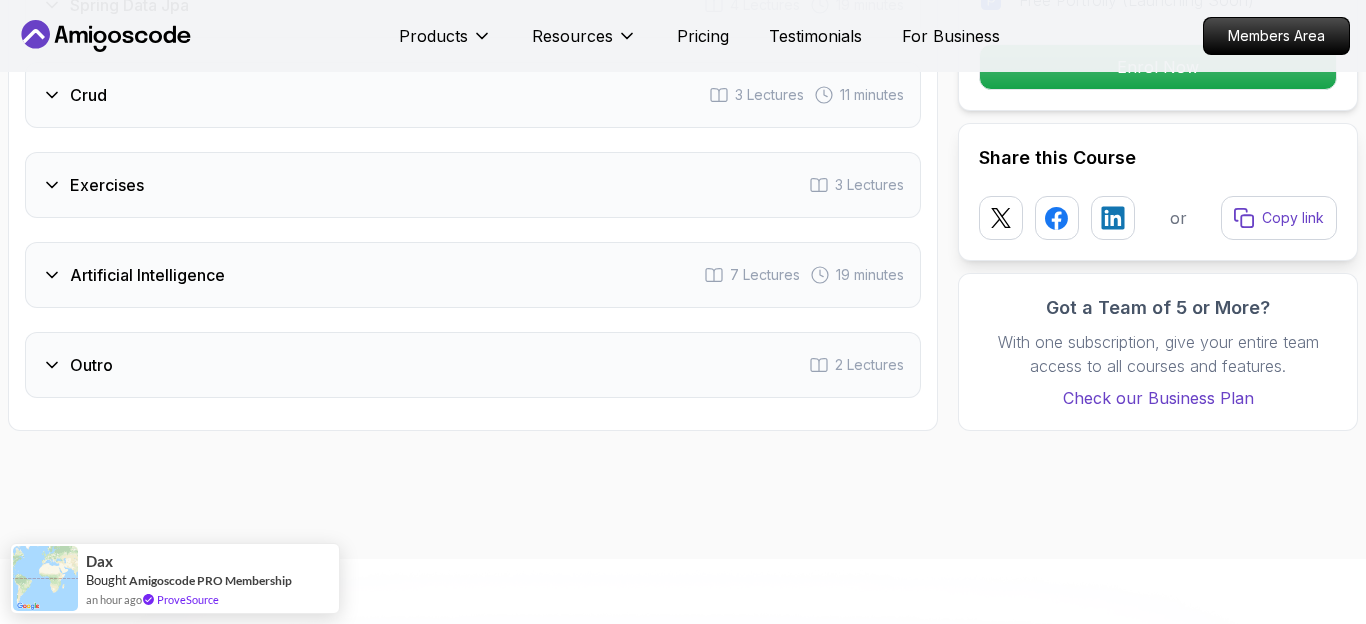 click on "Exercises" at bounding box center (107, 185) 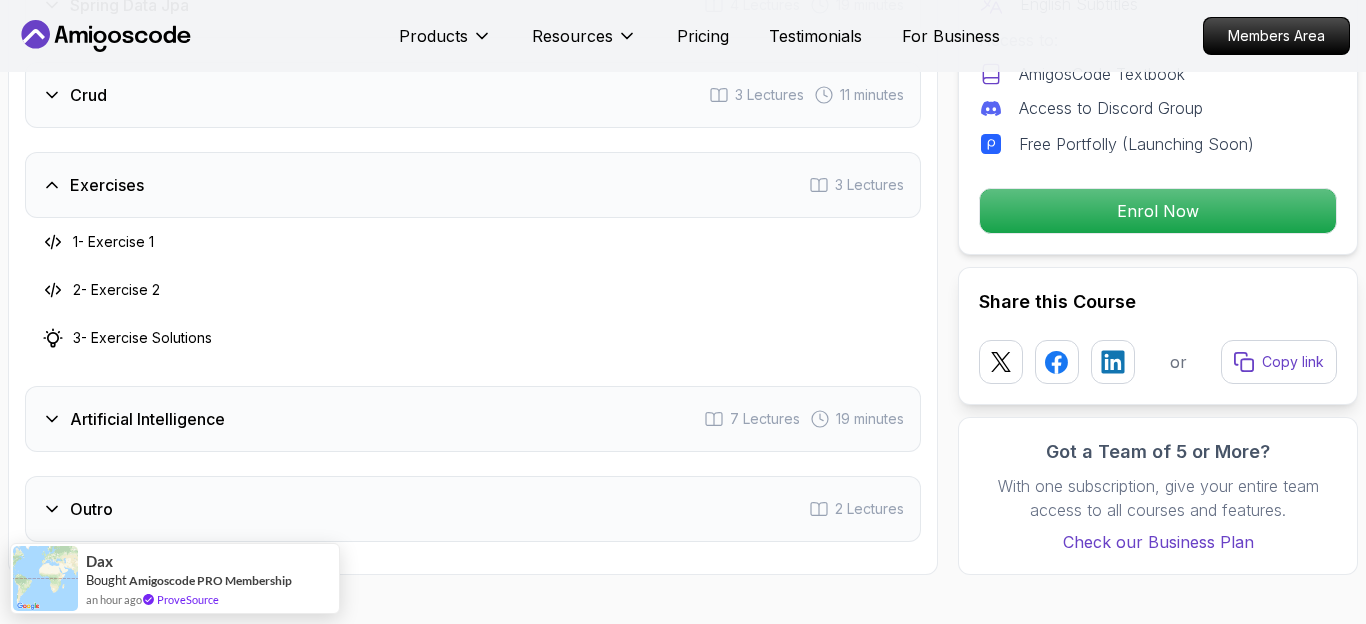 click on "Exercises" at bounding box center [107, 185] 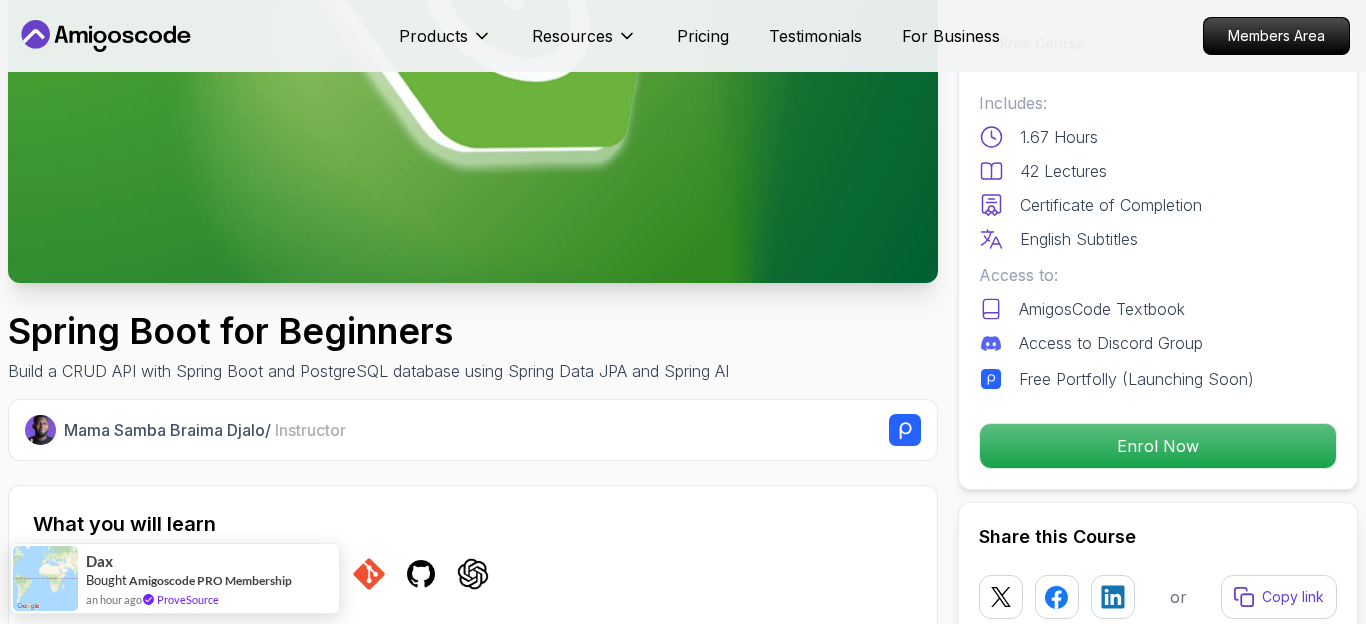 scroll, scrollTop: 0, scrollLeft: 0, axis: both 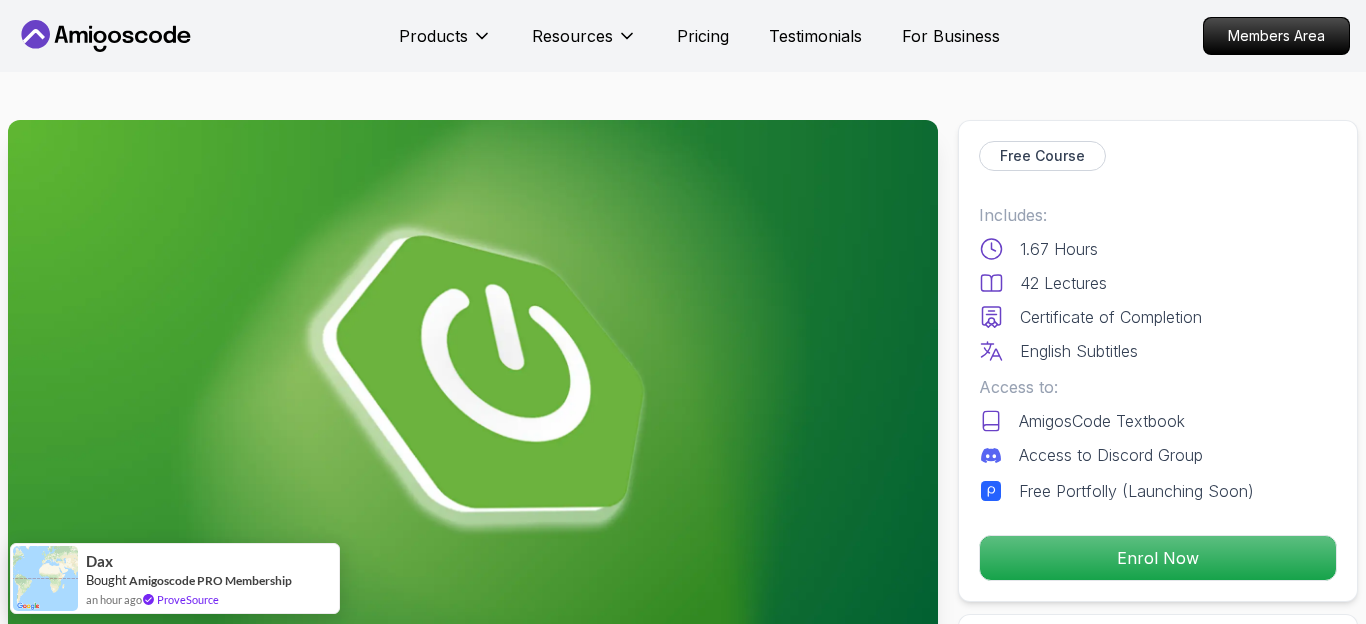 click 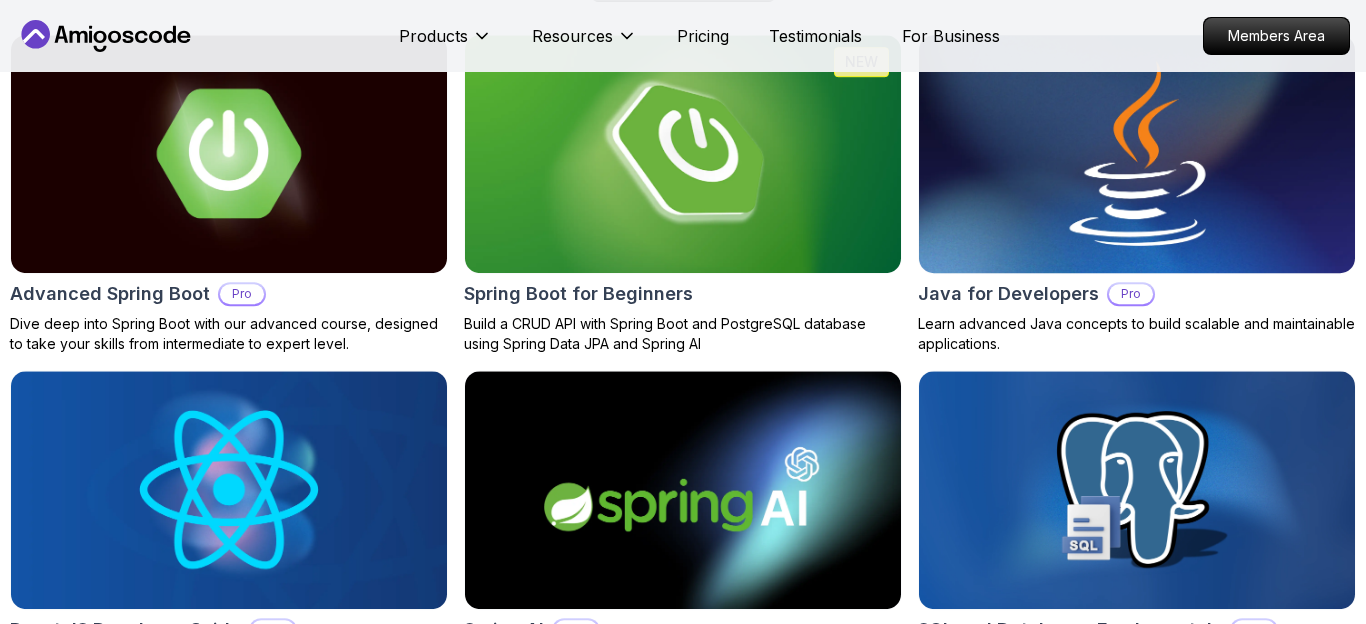 scroll, scrollTop: 2280, scrollLeft: 0, axis: vertical 